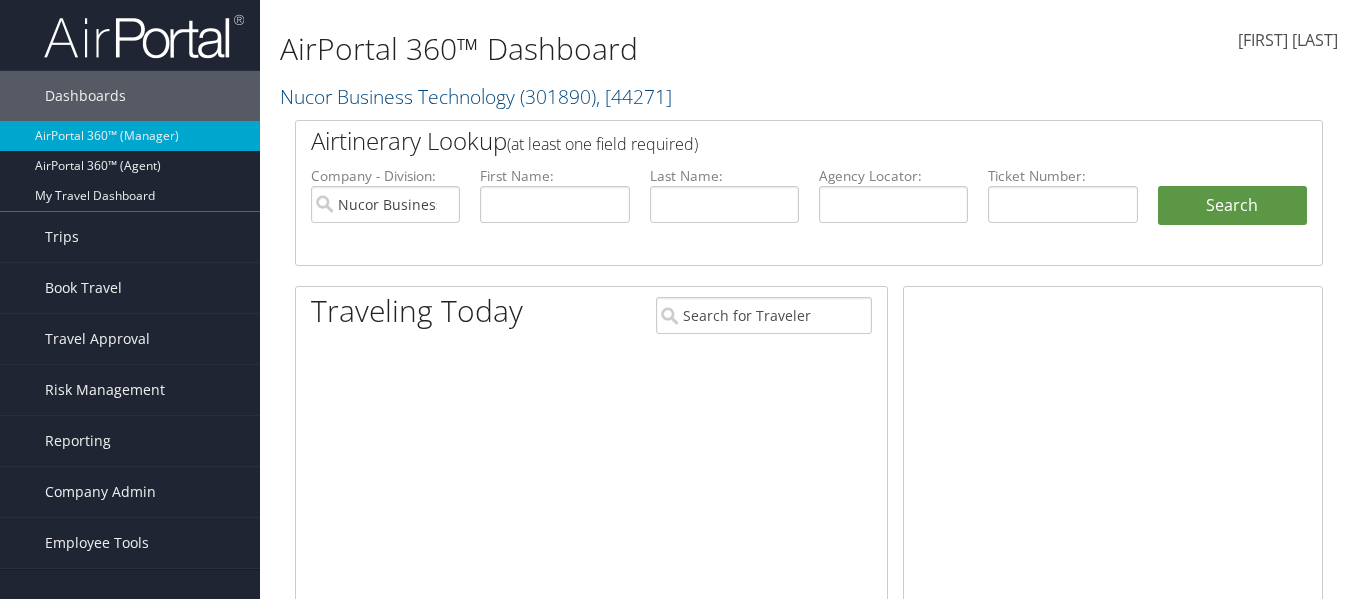 scroll, scrollTop: 0, scrollLeft: 0, axis: both 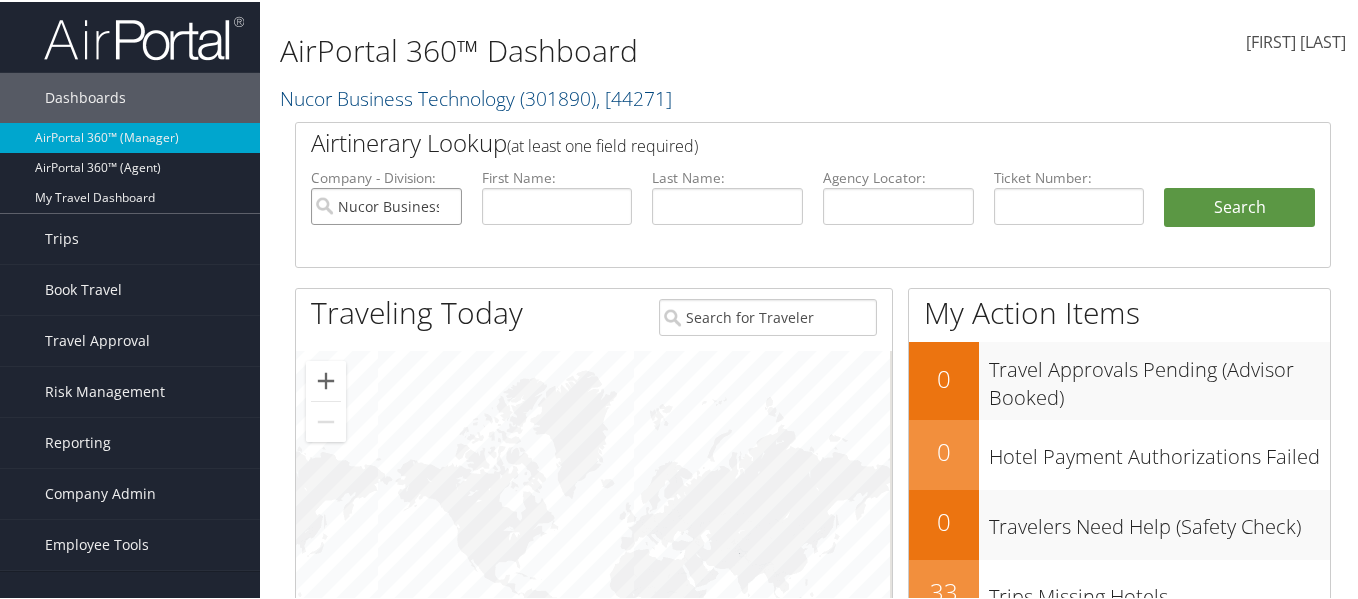 drag, startPoint x: 443, startPoint y: 206, endPoint x: 468, endPoint y: 207, distance: 25.019993 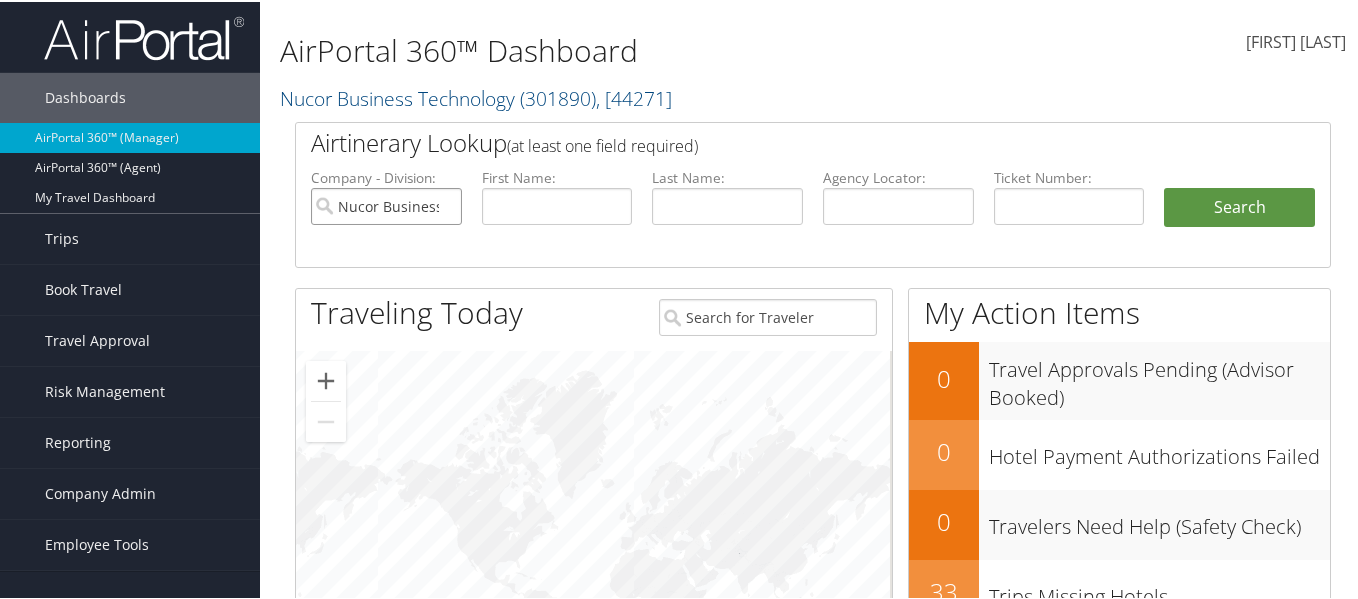 click on "Nucor Business Technology" at bounding box center [386, 204] 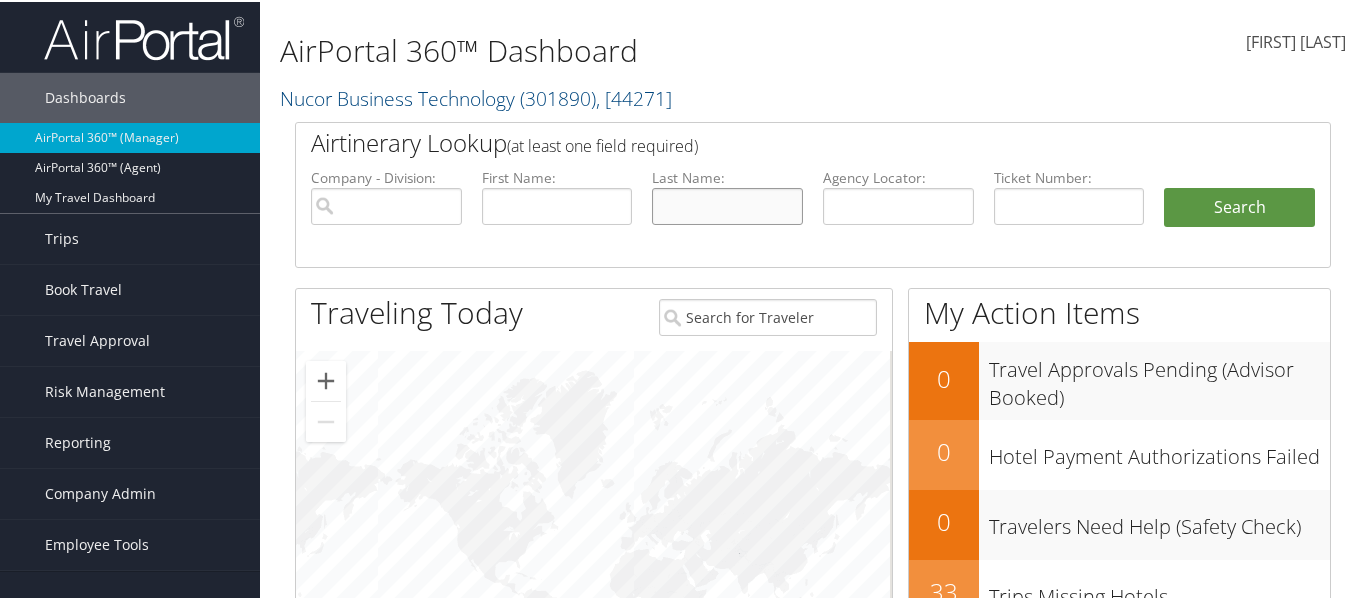 click at bounding box center [727, 204] 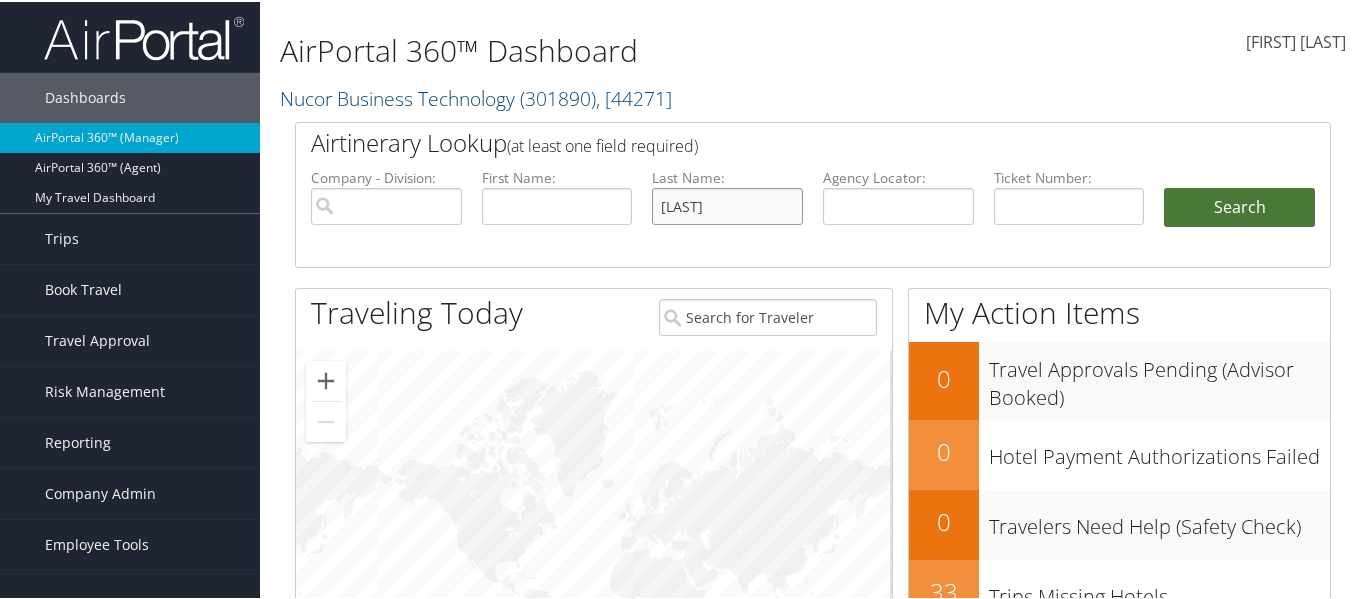 type on "[LAST]" 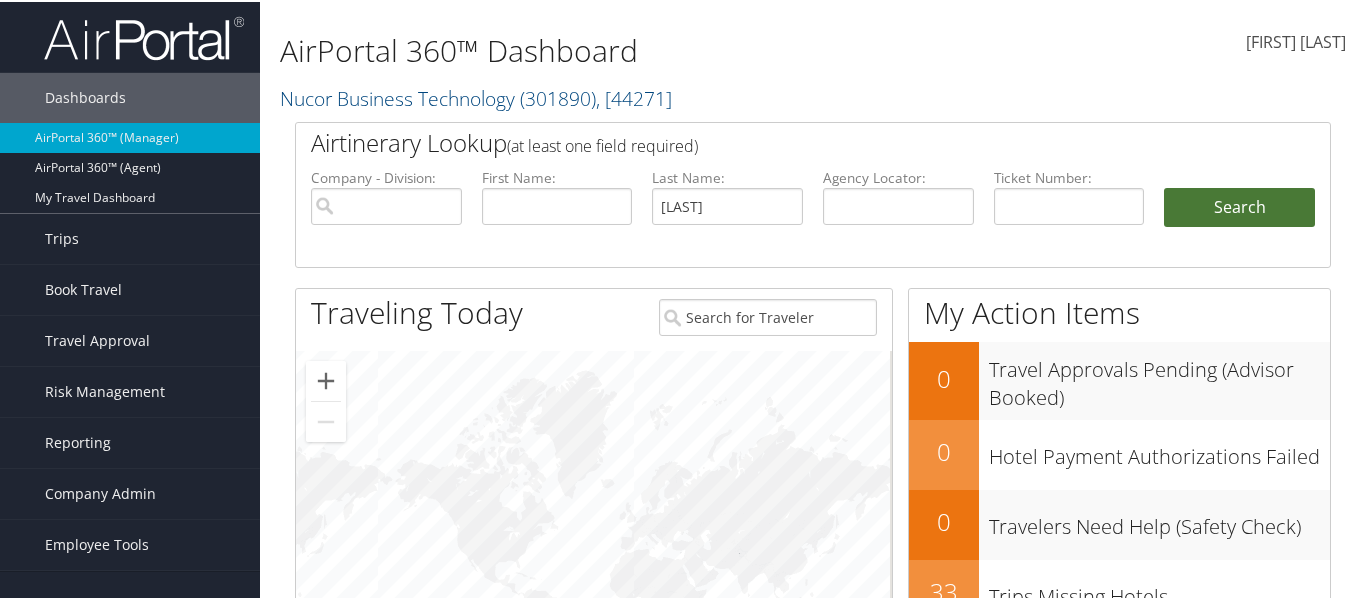 click on "Search" at bounding box center (1239, 206) 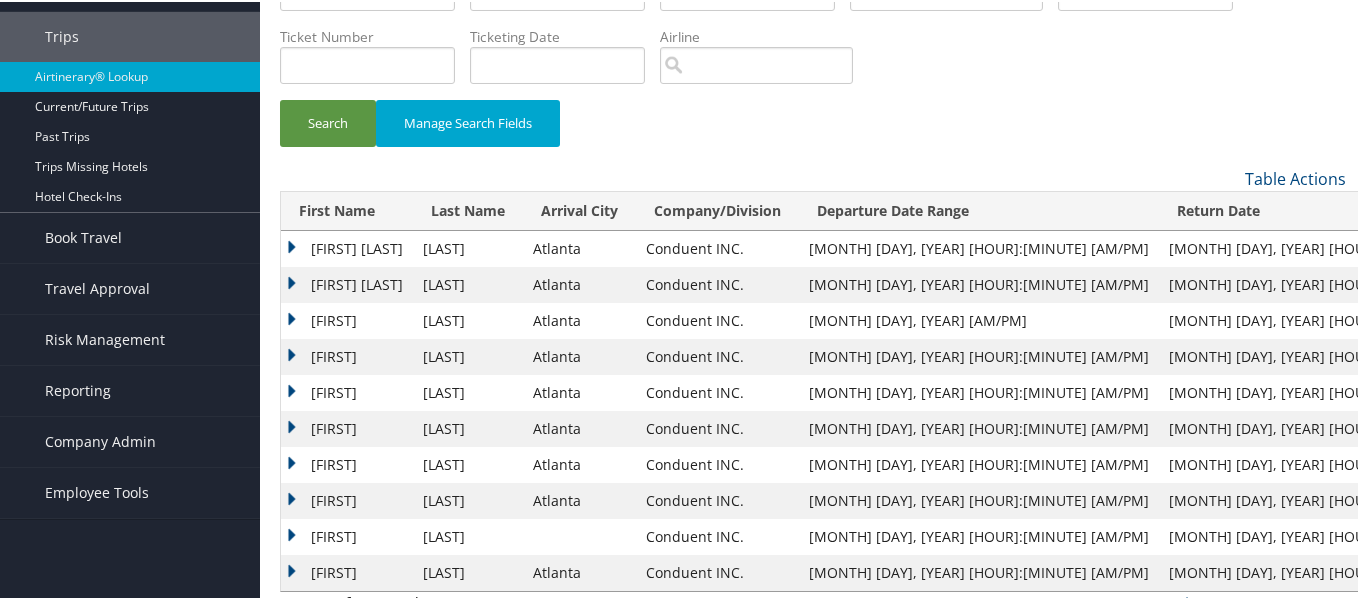 scroll, scrollTop: 137, scrollLeft: 0, axis: vertical 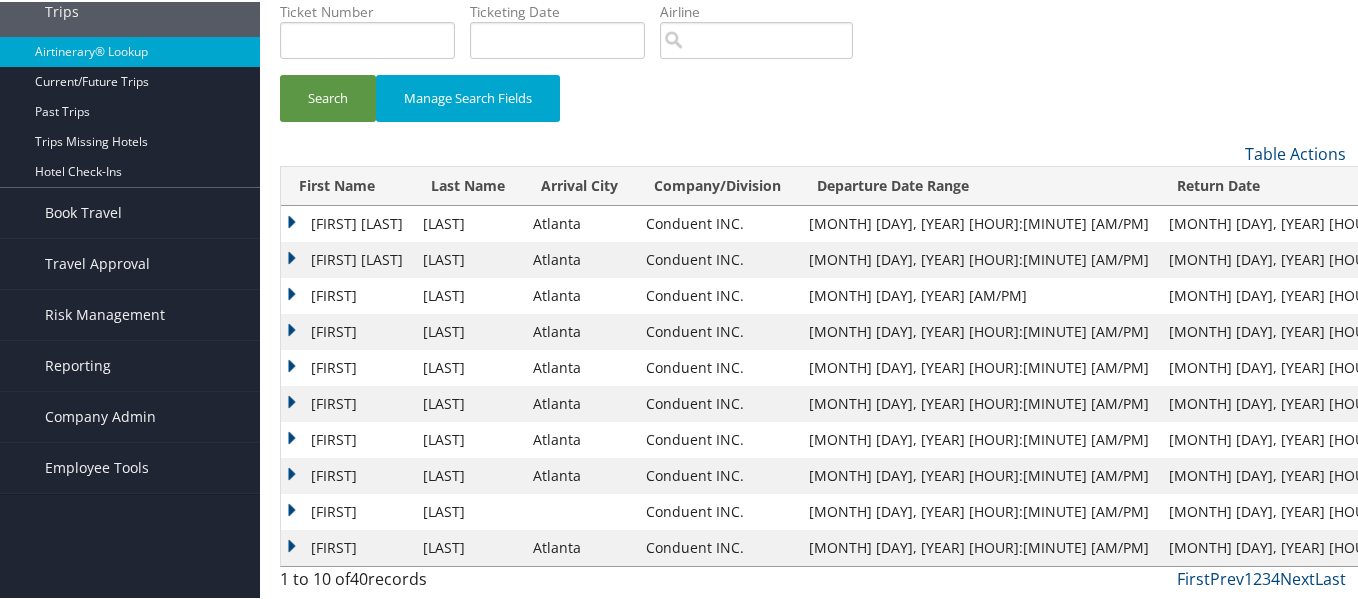 drag, startPoint x: 287, startPoint y: 219, endPoint x: 370, endPoint y: 230, distance: 83.725746 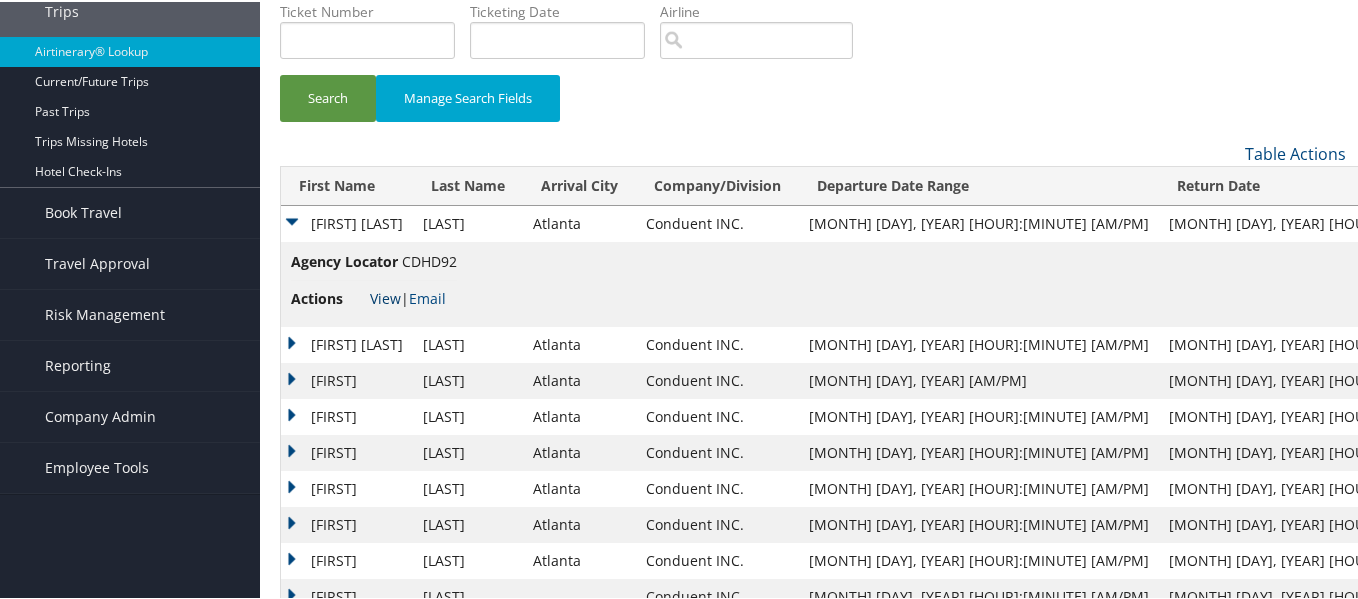 click on "View" at bounding box center (385, 296) 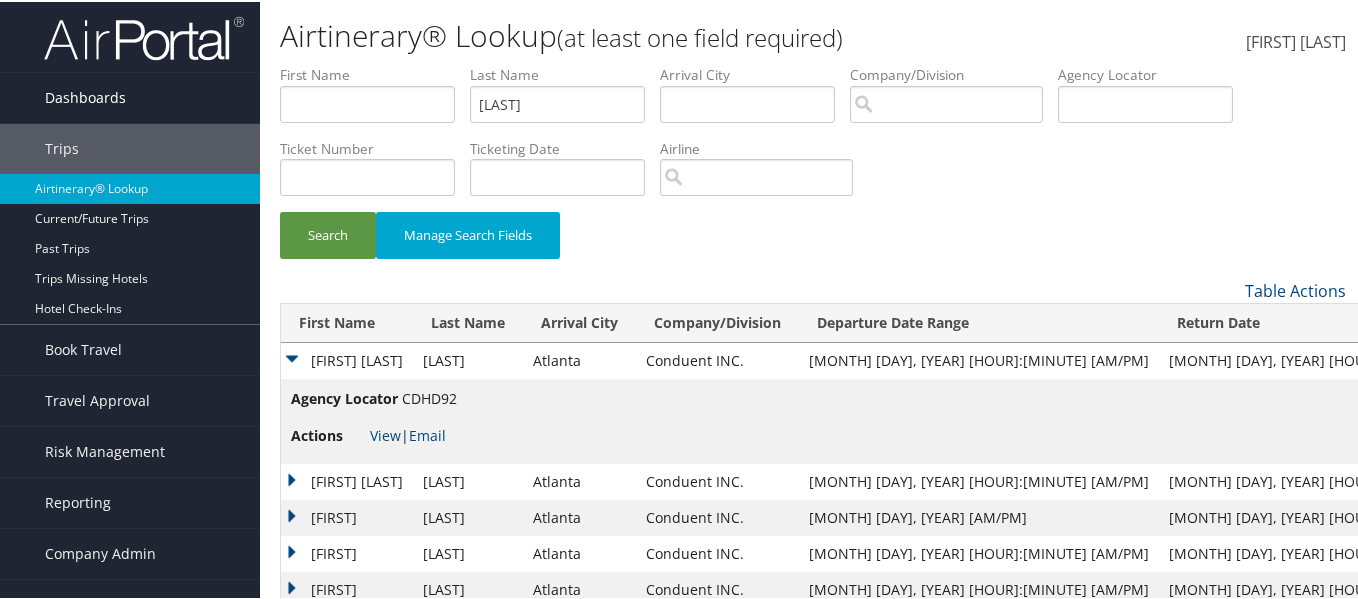 click on "Dashboards" at bounding box center [85, 96] 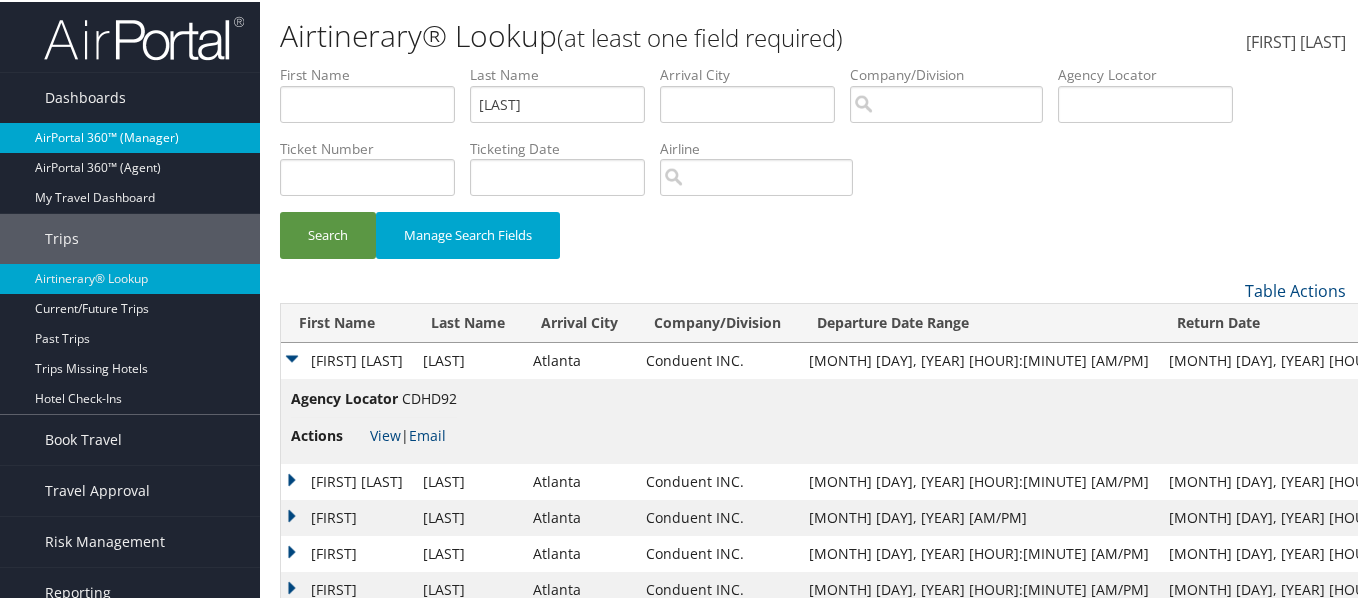 click on "AirPortal 360™ (Manager)" at bounding box center (130, 136) 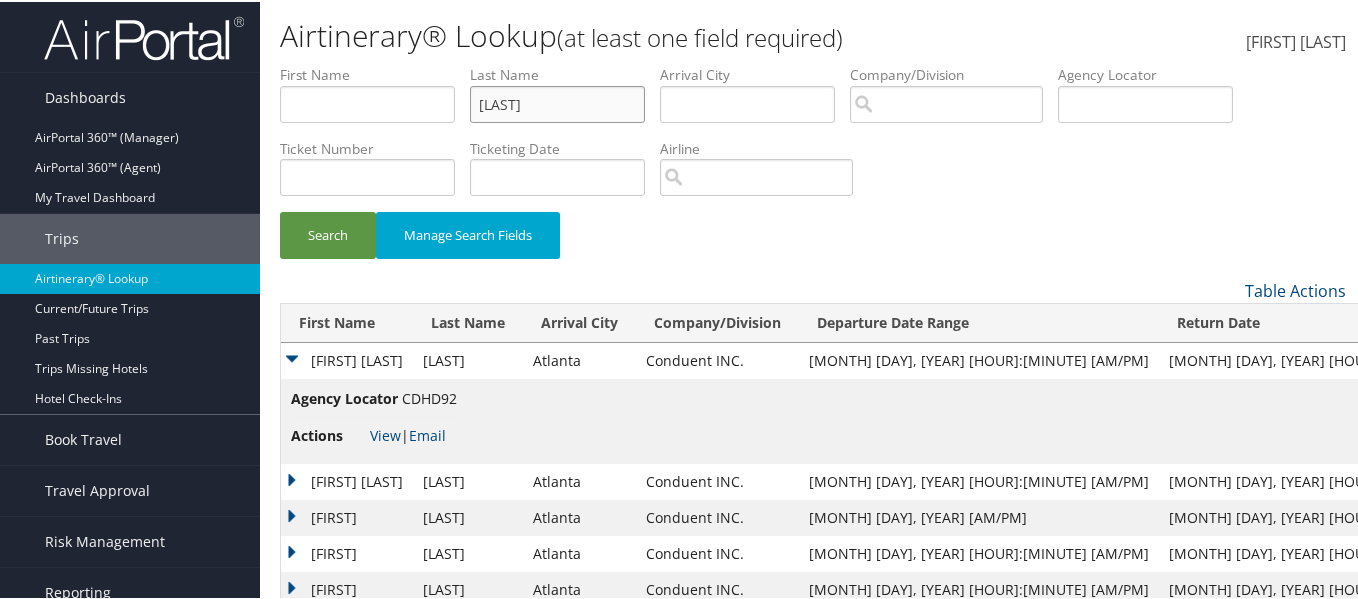 drag, startPoint x: 590, startPoint y: 103, endPoint x: 464, endPoint y: 102, distance: 126.00397 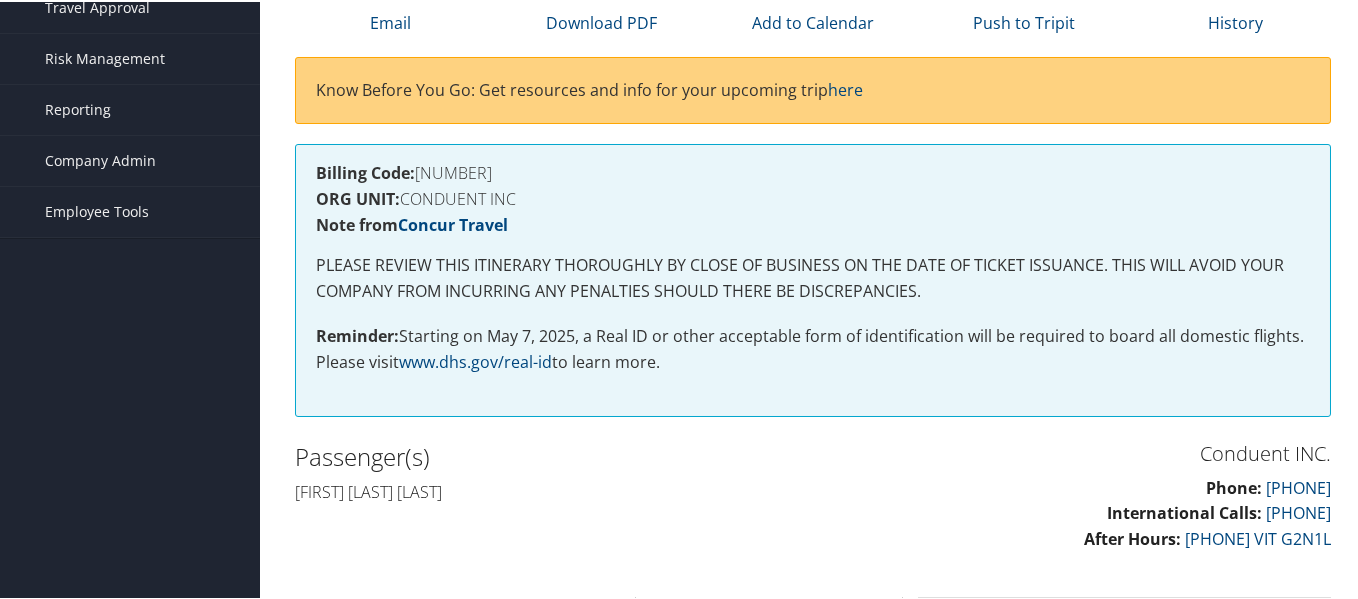 scroll, scrollTop: 0, scrollLeft: 0, axis: both 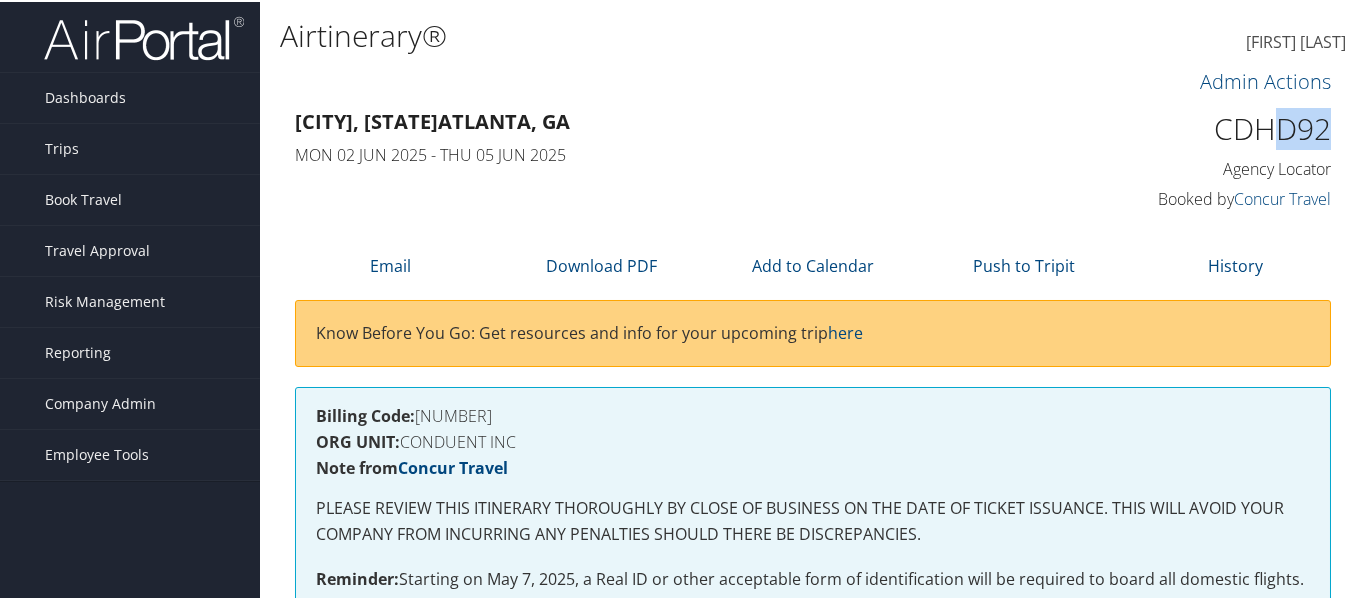 drag, startPoint x: 1274, startPoint y: 134, endPoint x: 1334, endPoint y: 134, distance: 60 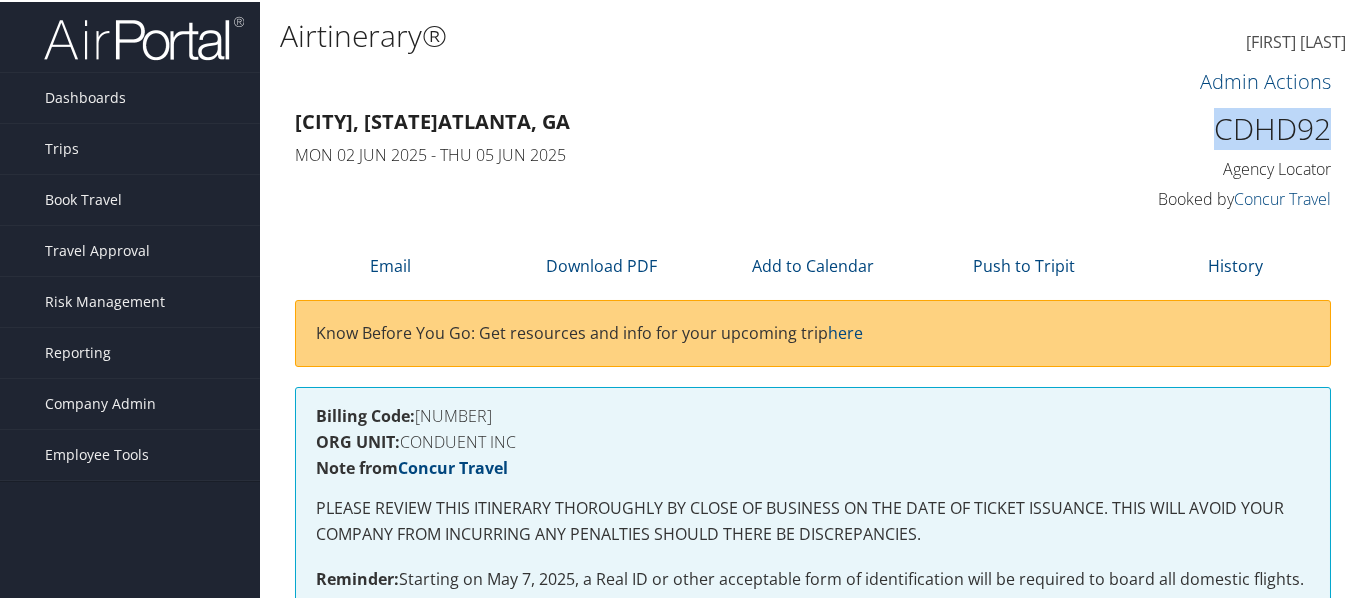 drag, startPoint x: 1320, startPoint y: 130, endPoint x: 1203, endPoint y: 124, distance: 117.15375 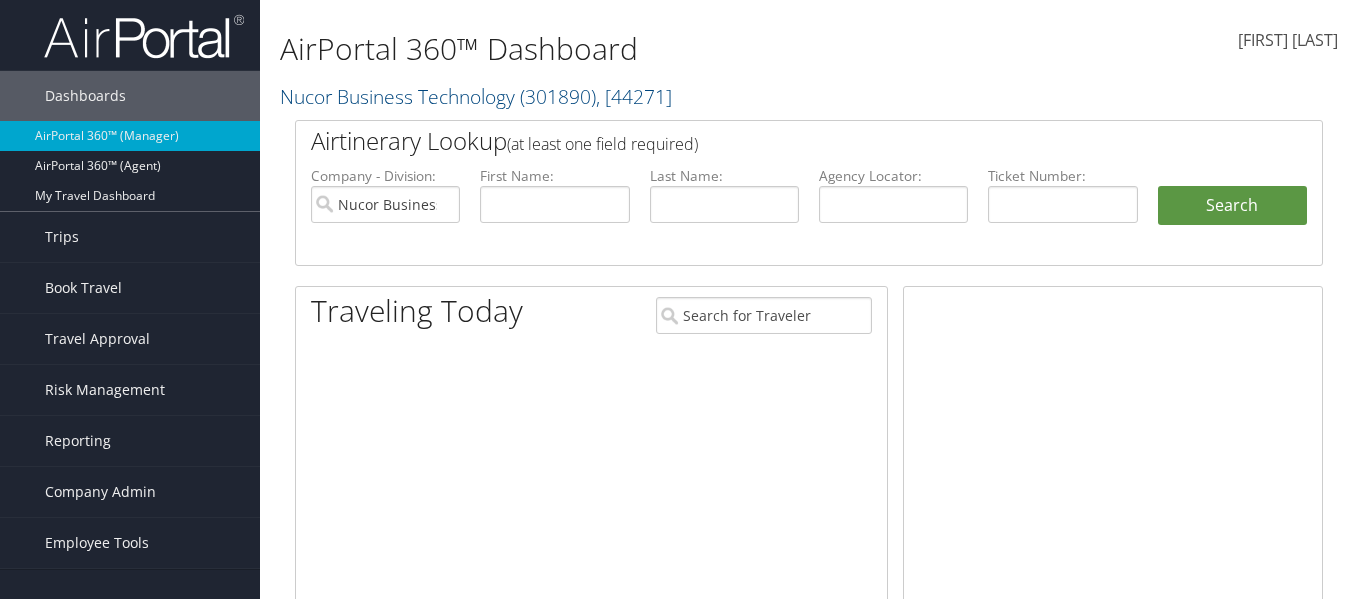 scroll, scrollTop: 0, scrollLeft: 0, axis: both 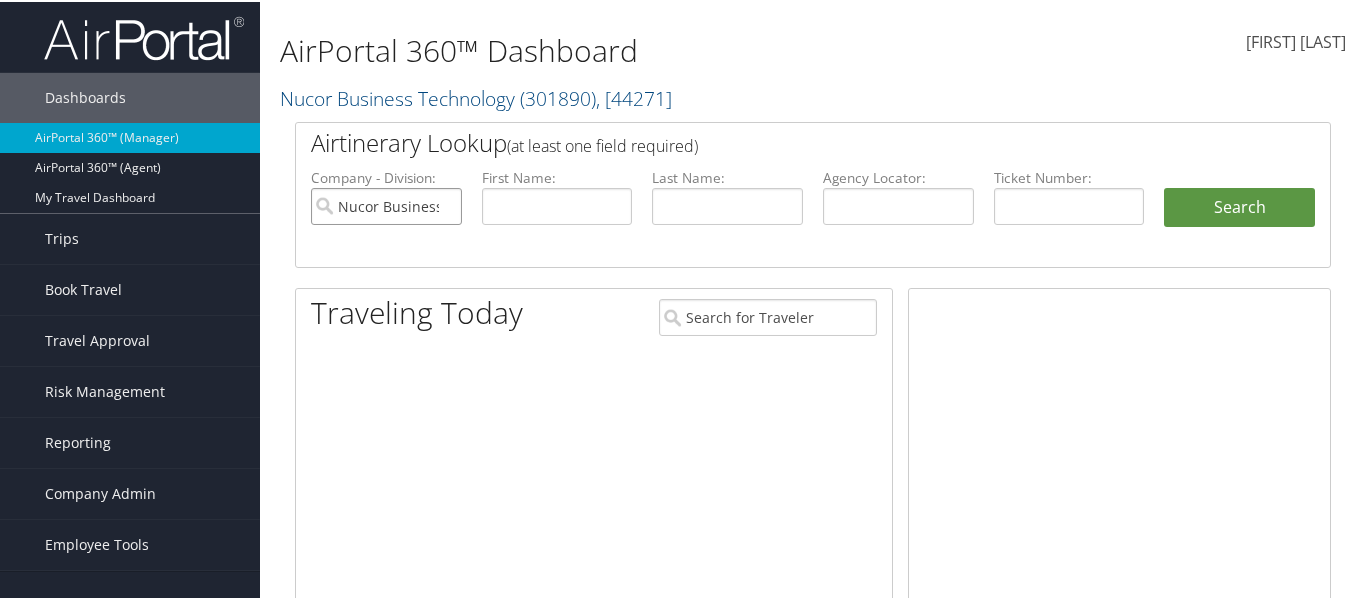 click on "Nucor Business Technology" at bounding box center (386, 204) 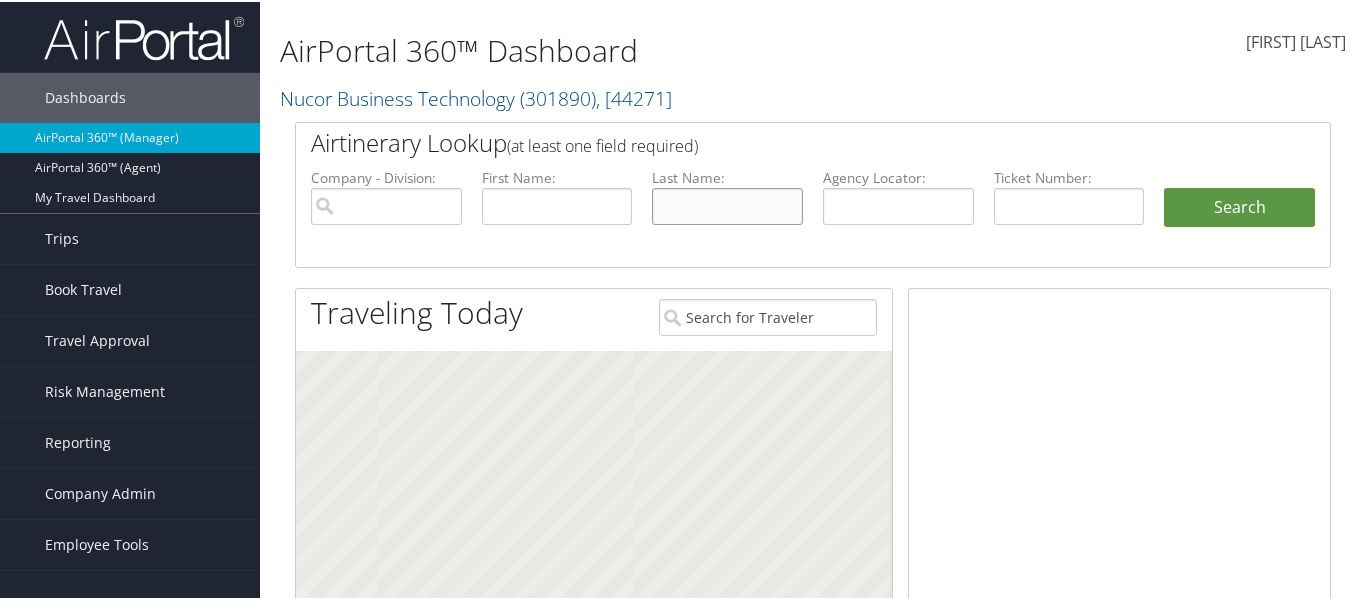 click at bounding box center [727, 204] 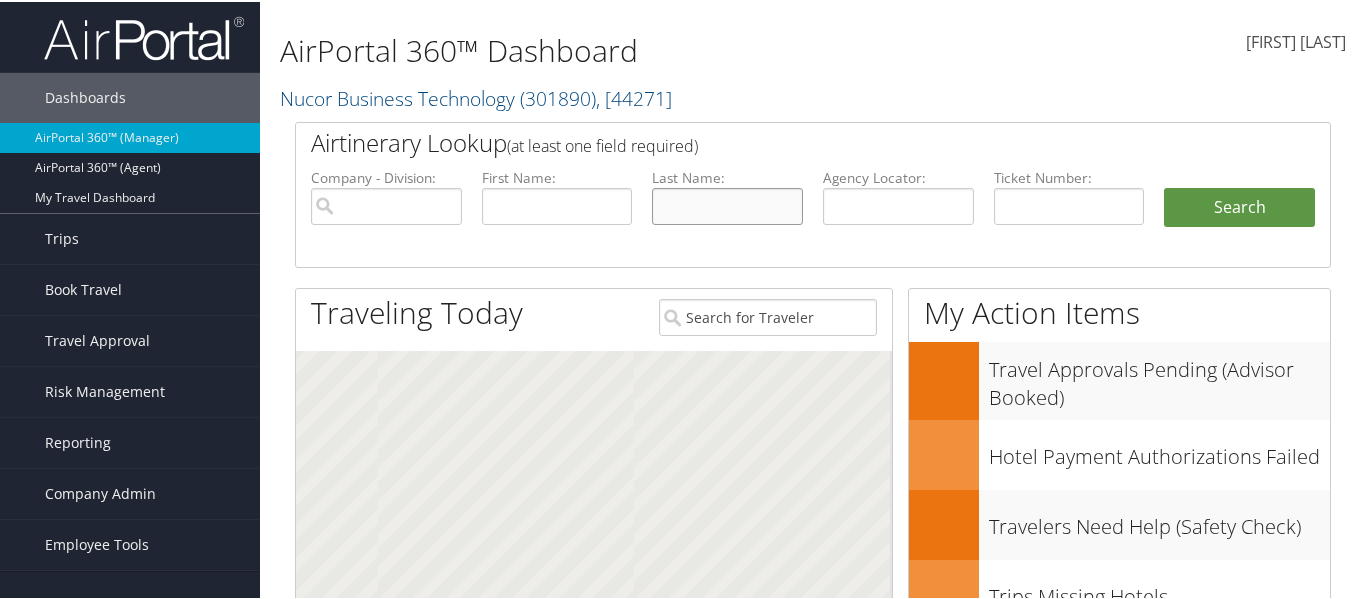 paste on "Moncatabacada" 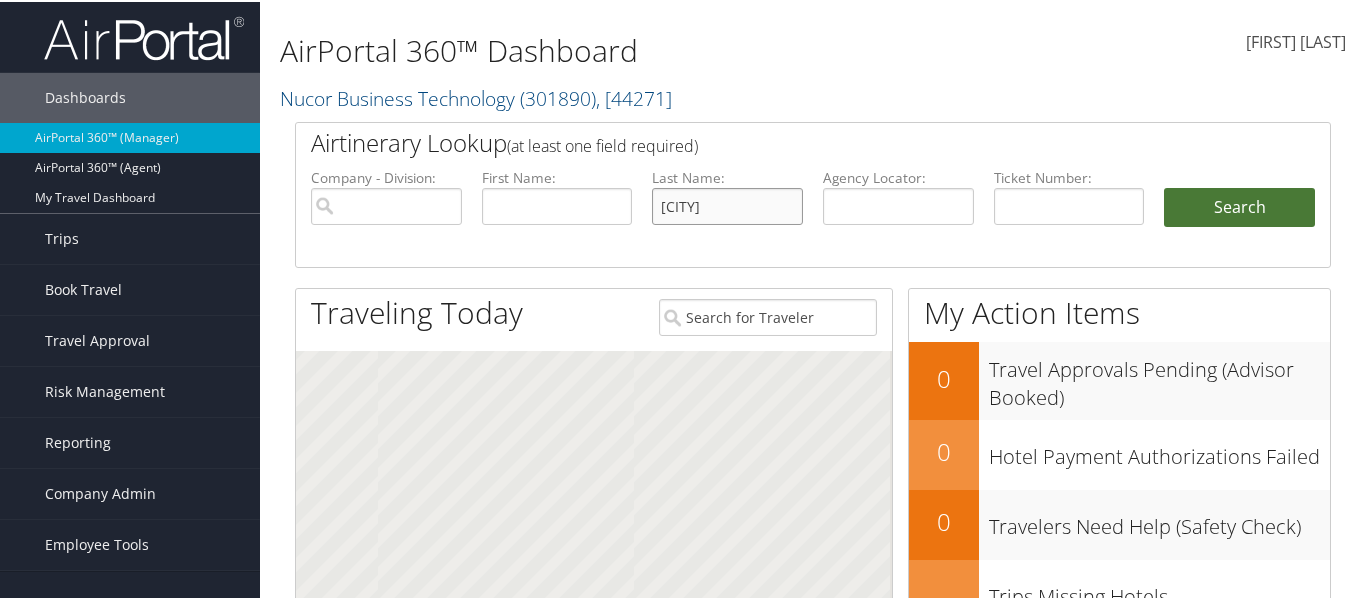 type on "Moncatabacada" 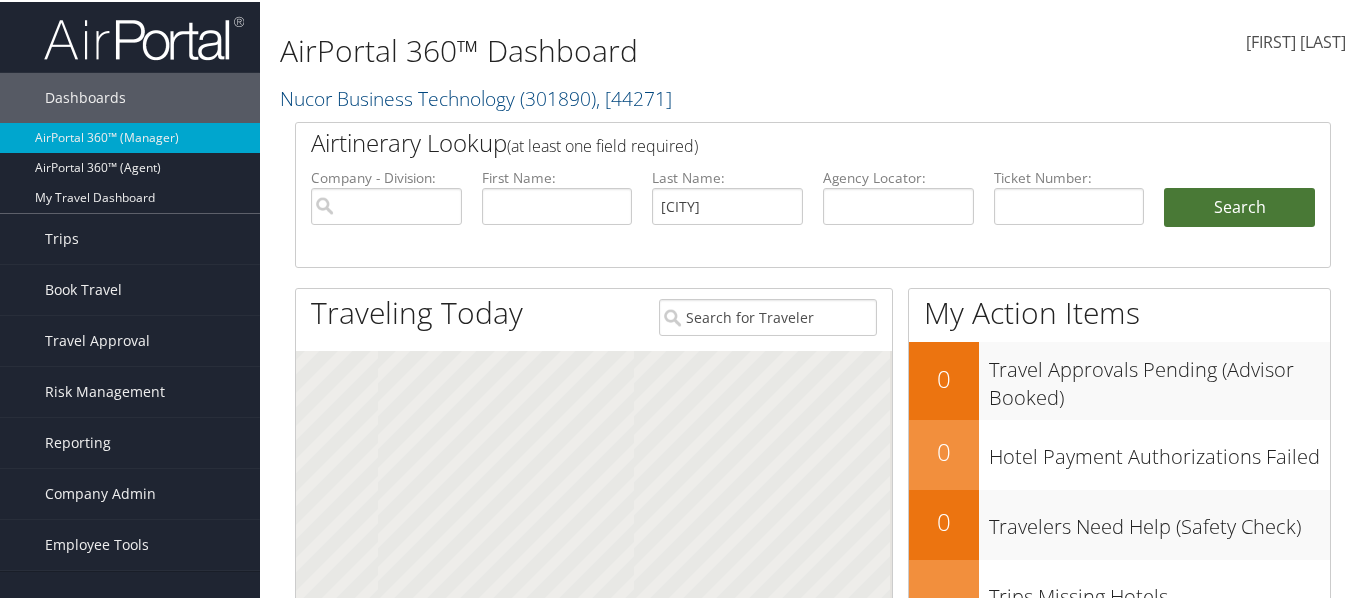 click on "Search" at bounding box center [1239, 206] 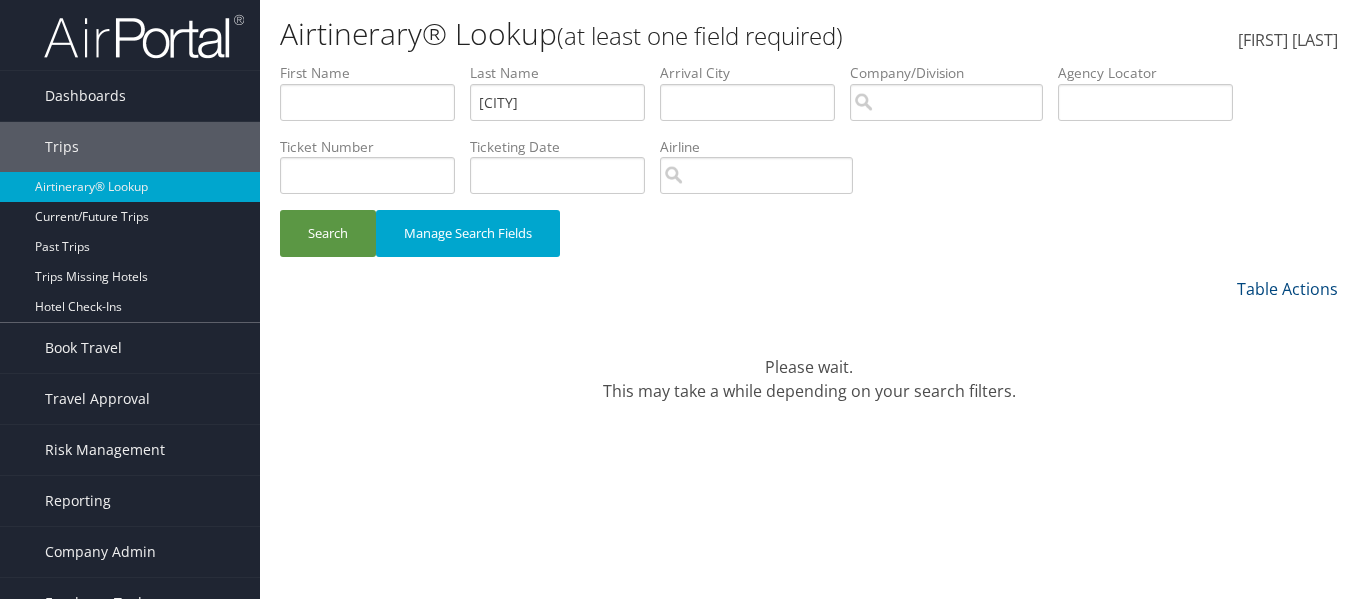 scroll, scrollTop: 0, scrollLeft: 0, axis: both 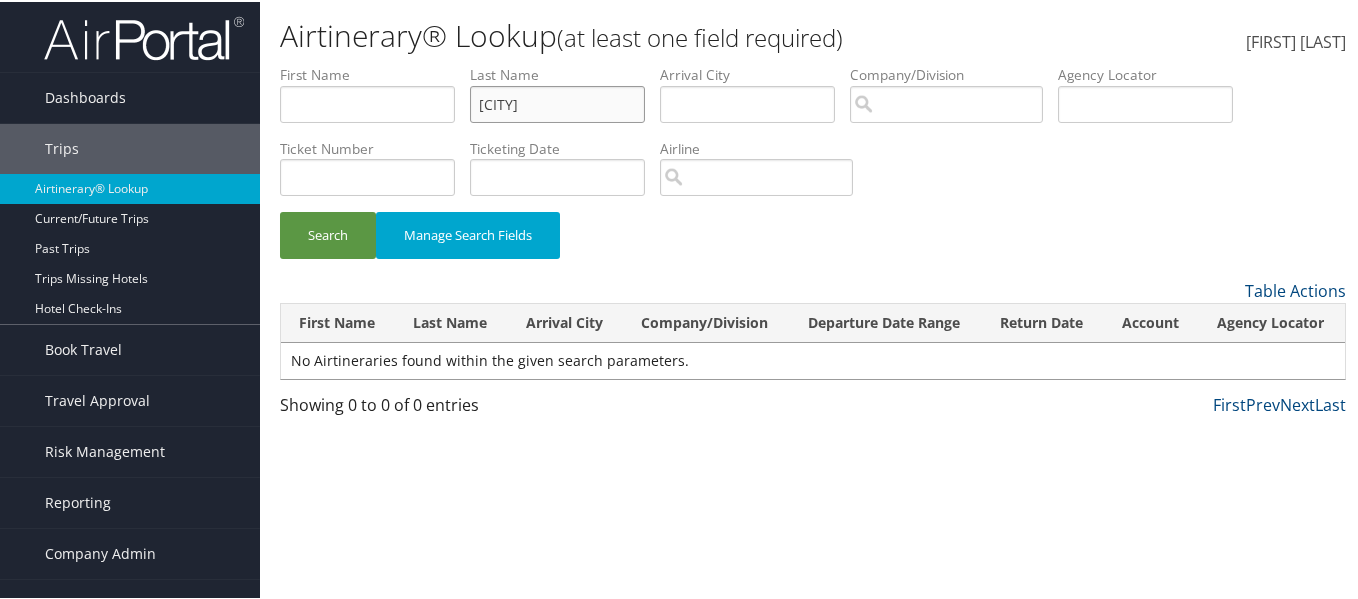drag, startPoint x: 608, startPoint y: 106, endPoint x: 384, endPoint y: 114, distance: 224.1428 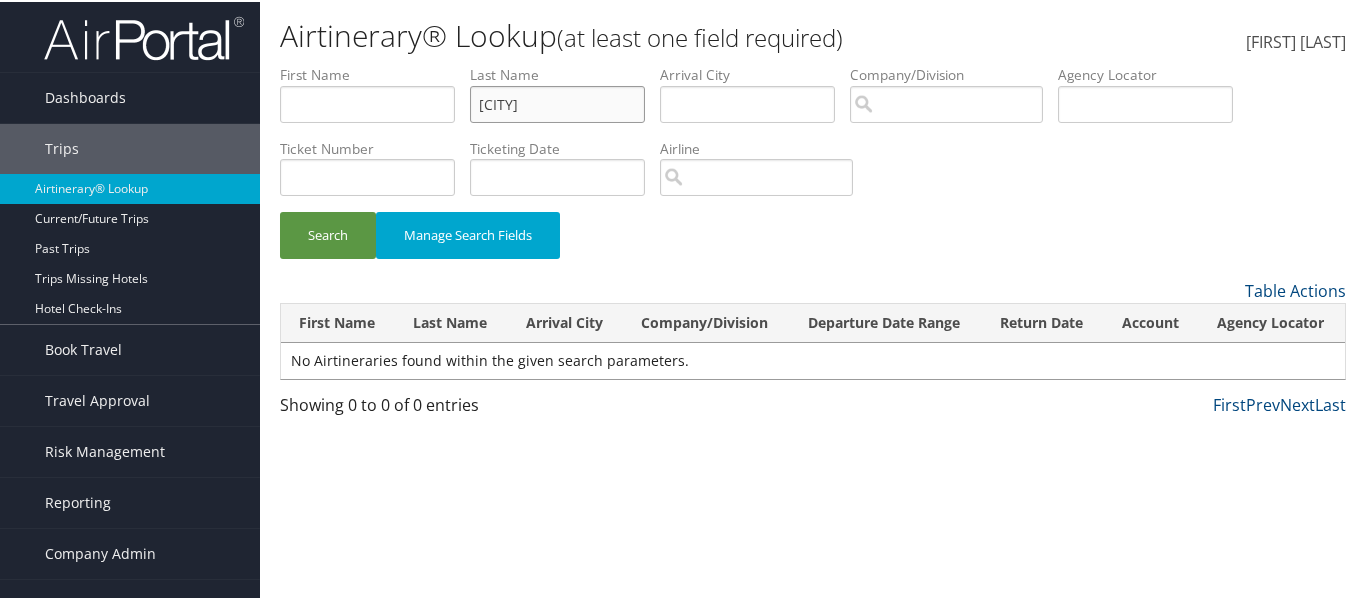 click on "[FIRST] [LAST] [CITY] [CITY] [CITY] [CITY] [DATE] [CODE] [CODE] [DATE] [CODE] [CODE] [CODE] [CODE] [CODE] [CODE] [CODE] [CODE] [CODE] [CODE] [CODE] [CODE] [CODE] [CODE] [CODE] [CODE] [CODE] [CODE]" at bounding box center [813, 63] 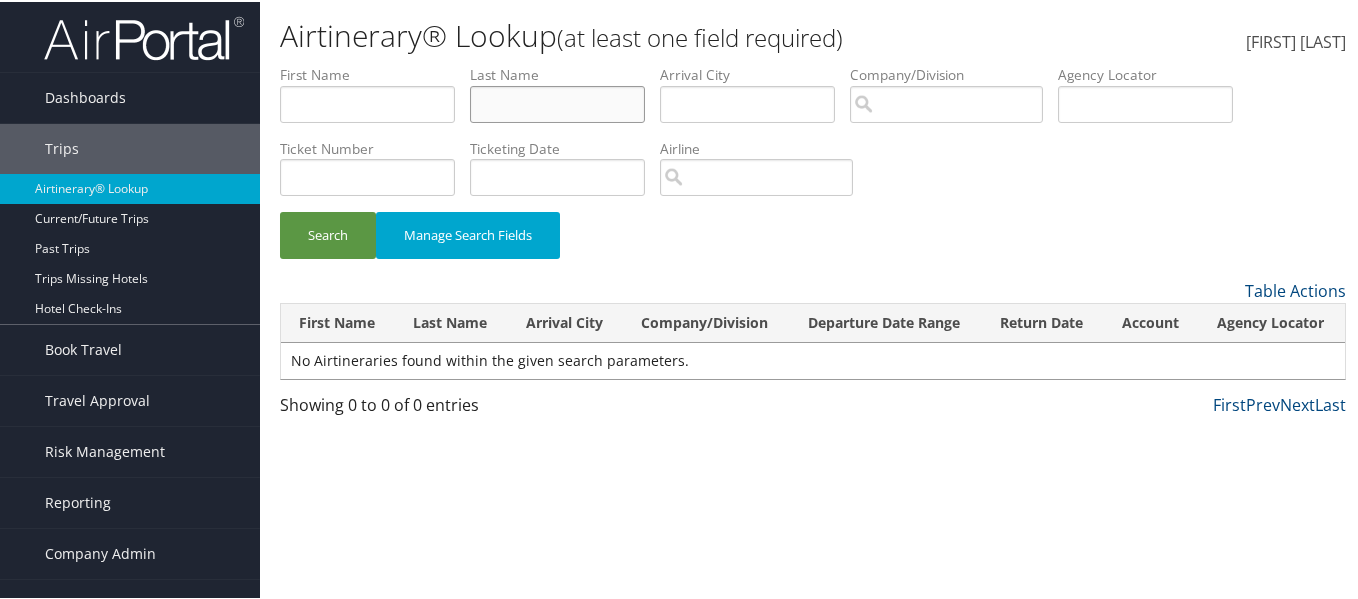 type 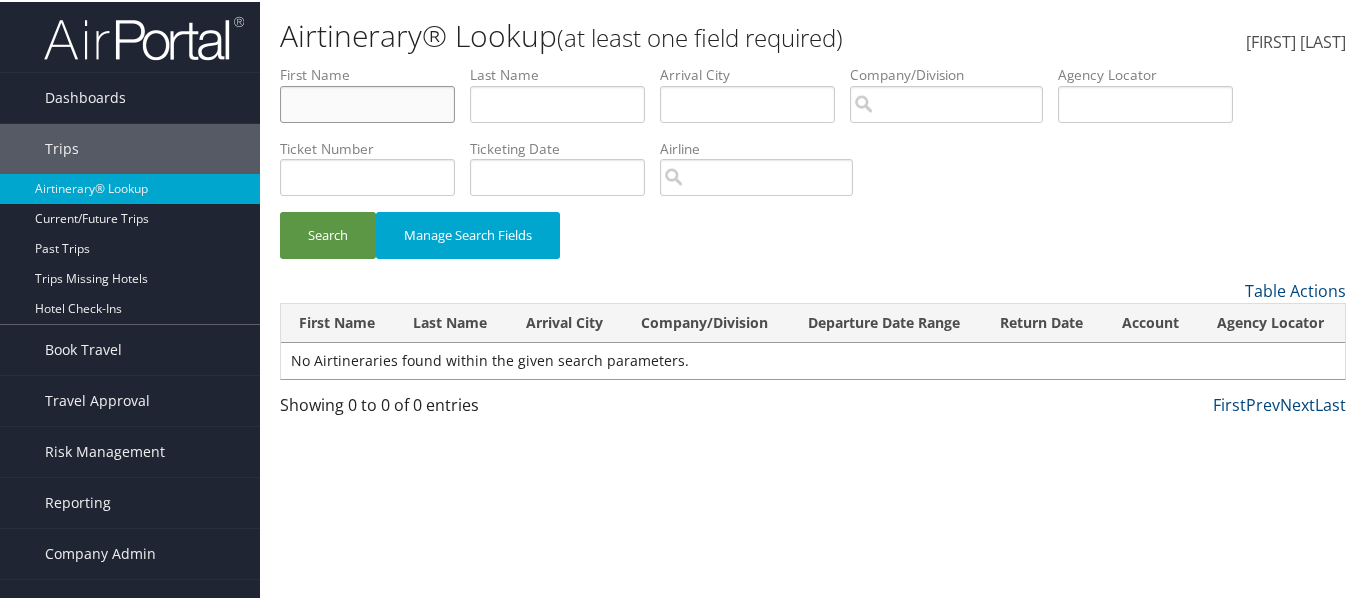 click at bounding box center [367, 102] 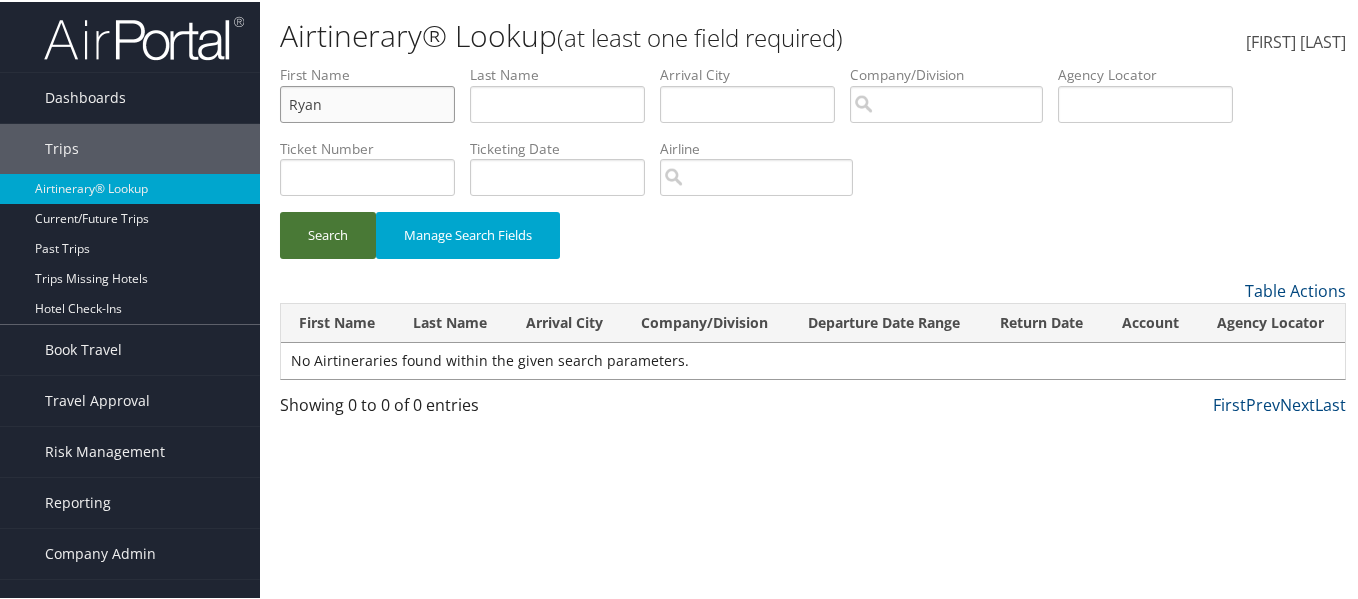 type on "Ryan" 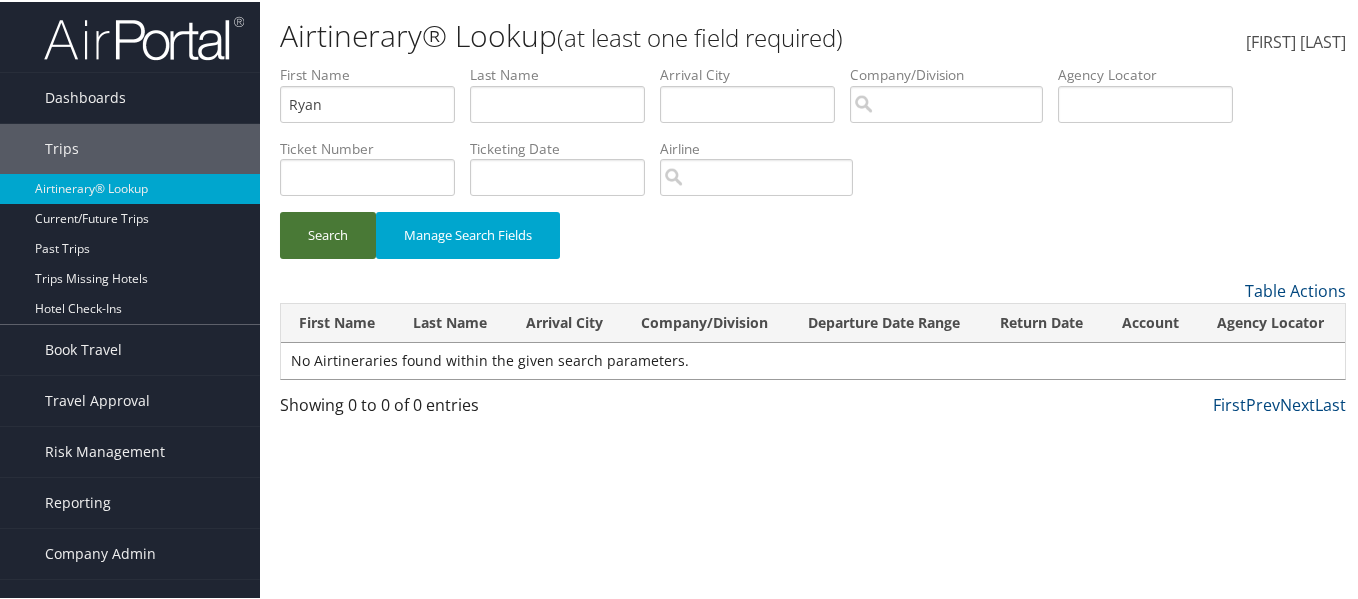 click on "Search" at bounding box center (328, 233) 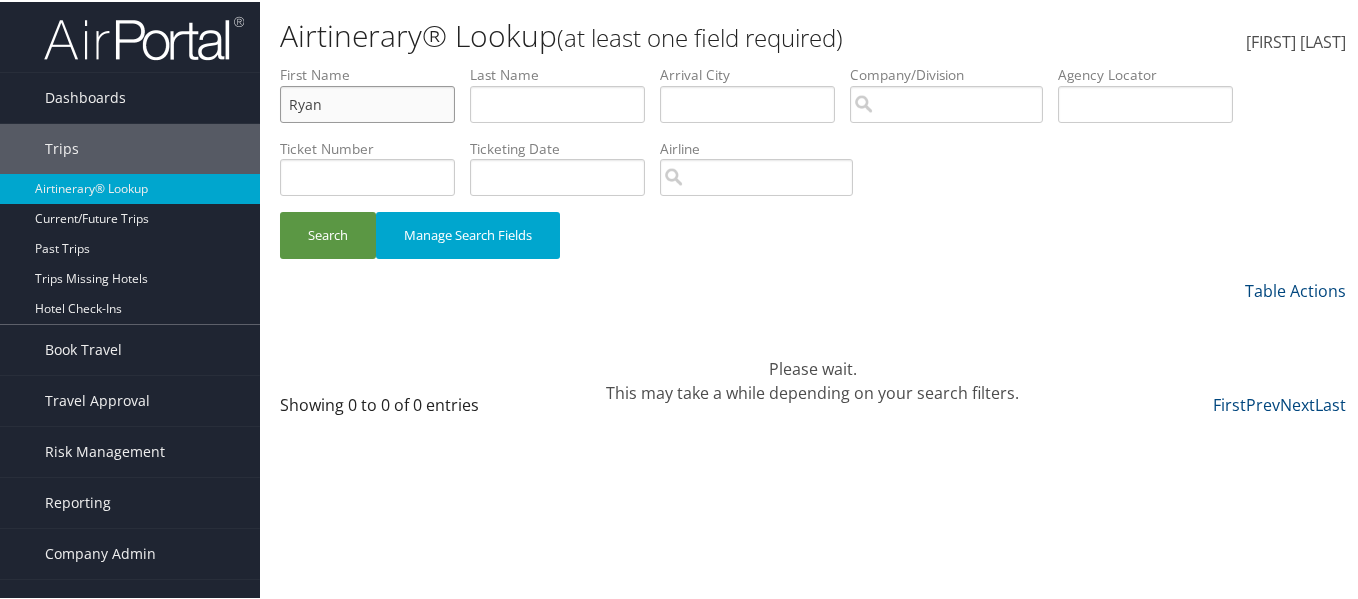 drag, startPoint x: 433, startPoint y: 100, endPoint x: 486, endPoint y: 93, distance: 53.460266 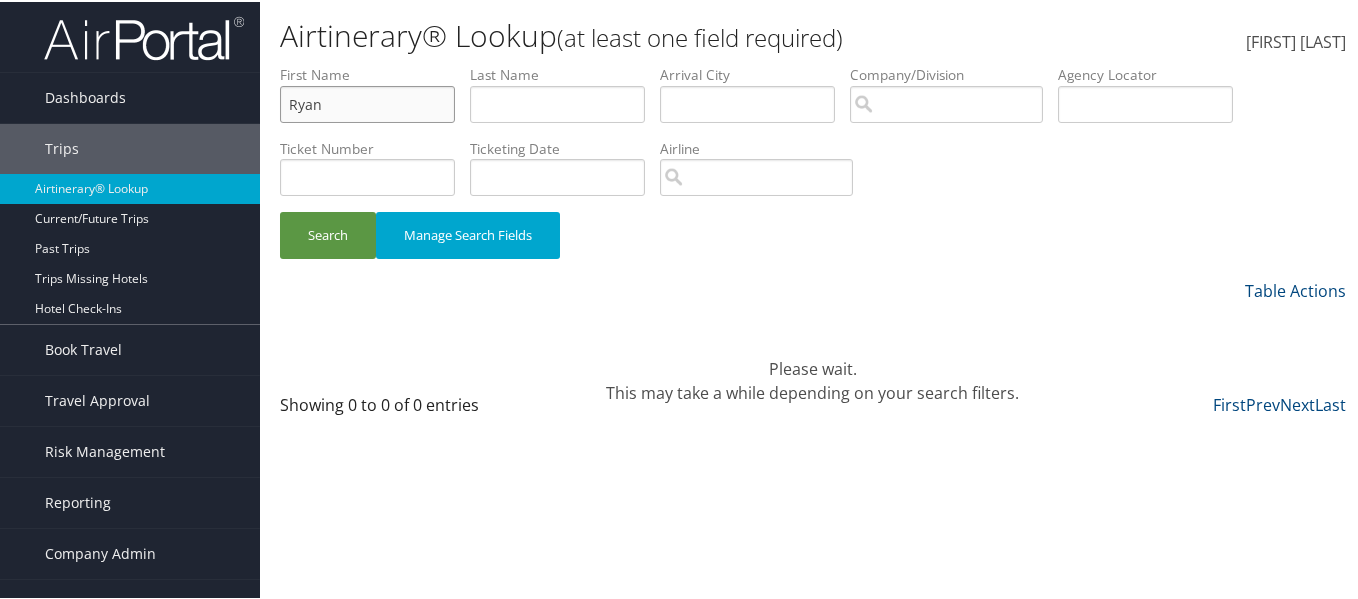 click on "Ryan" at bounding box center (367, 102) 